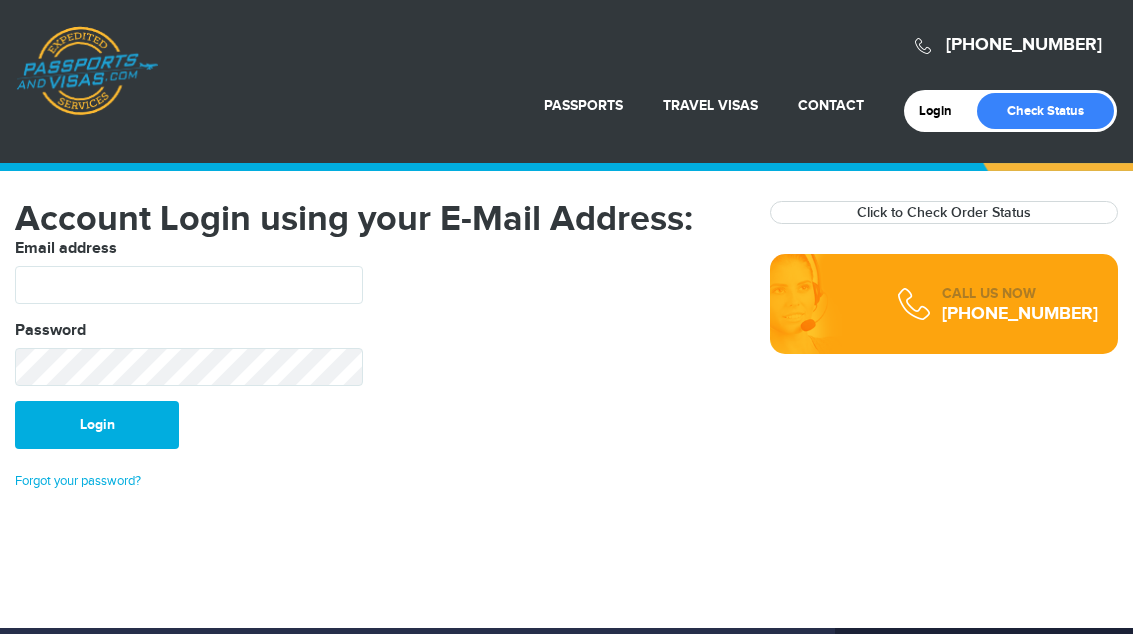 scroll, scrollTop: 0, scrollLeft: 0, axis: both 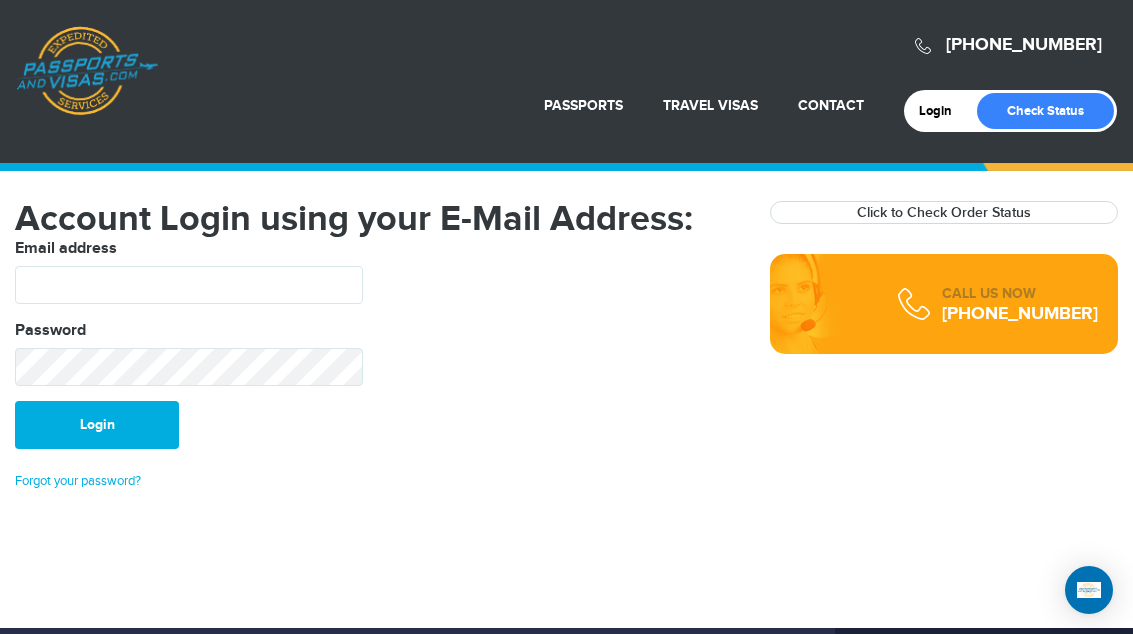 click on "Check Status" at bounding box center (1045, 111) 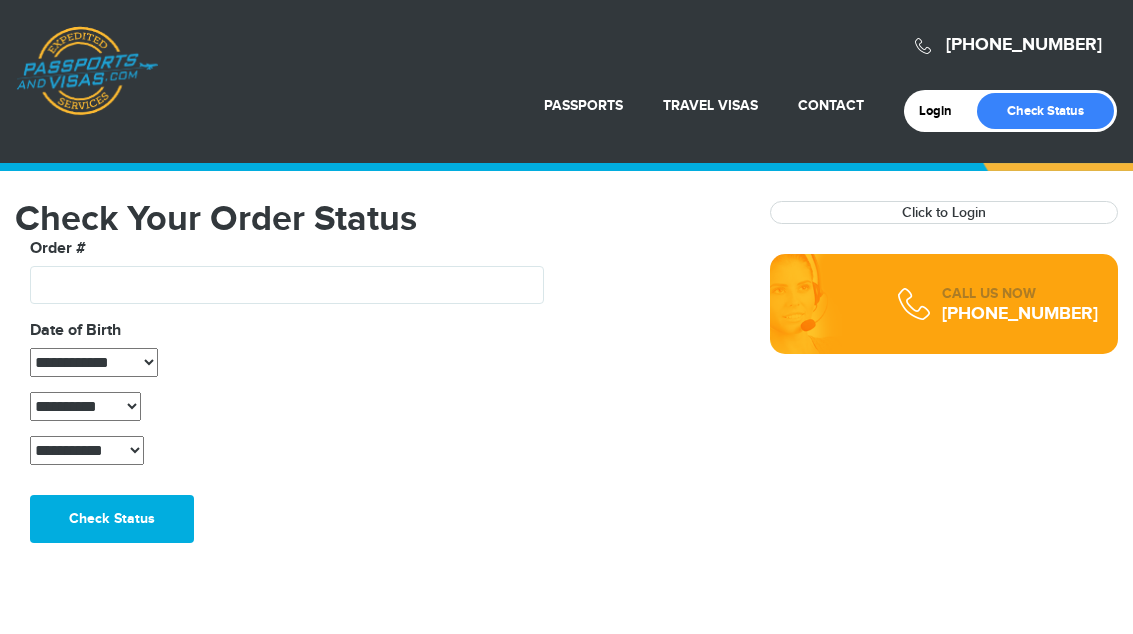 scroll, scrollTop: 0, scrollLeft: 0, axis: both 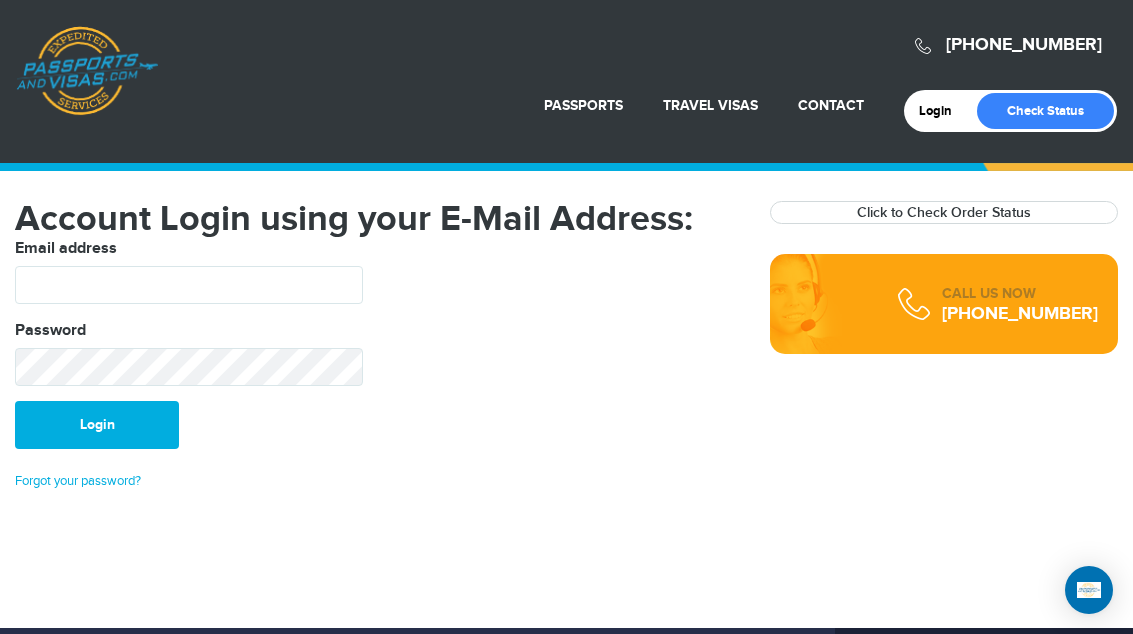 click on "Check Status" at bounding box center [1045, 111] 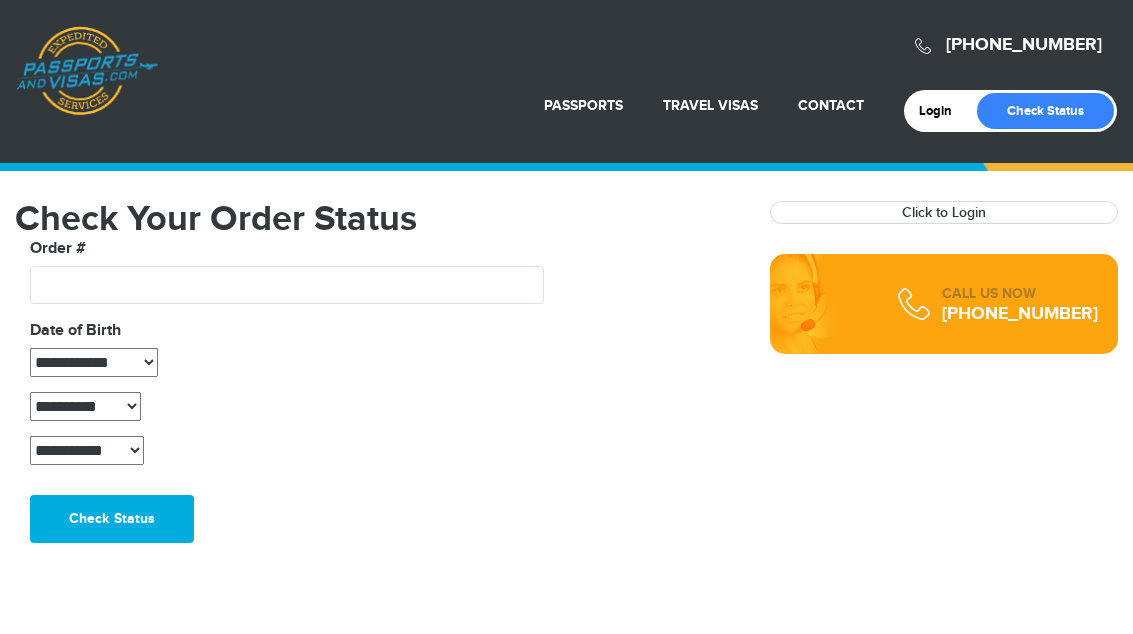 scroll, scrollTop: 0, scrollLeft: 0, axis: both 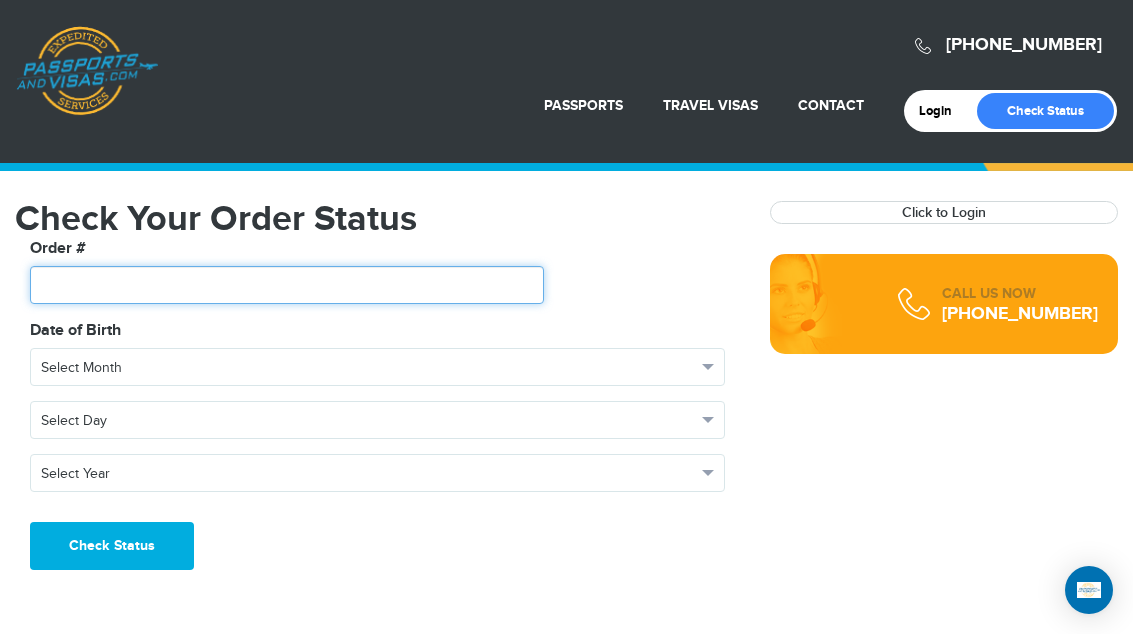 click at bounding box center [287, 285] 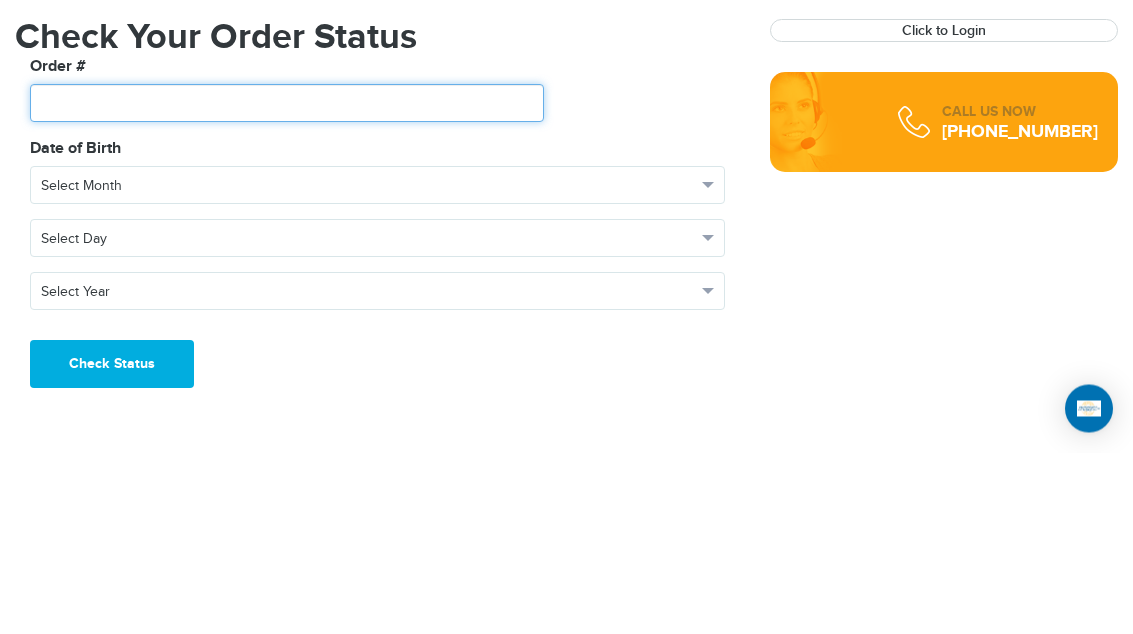 click at bounding box center (287, 285) 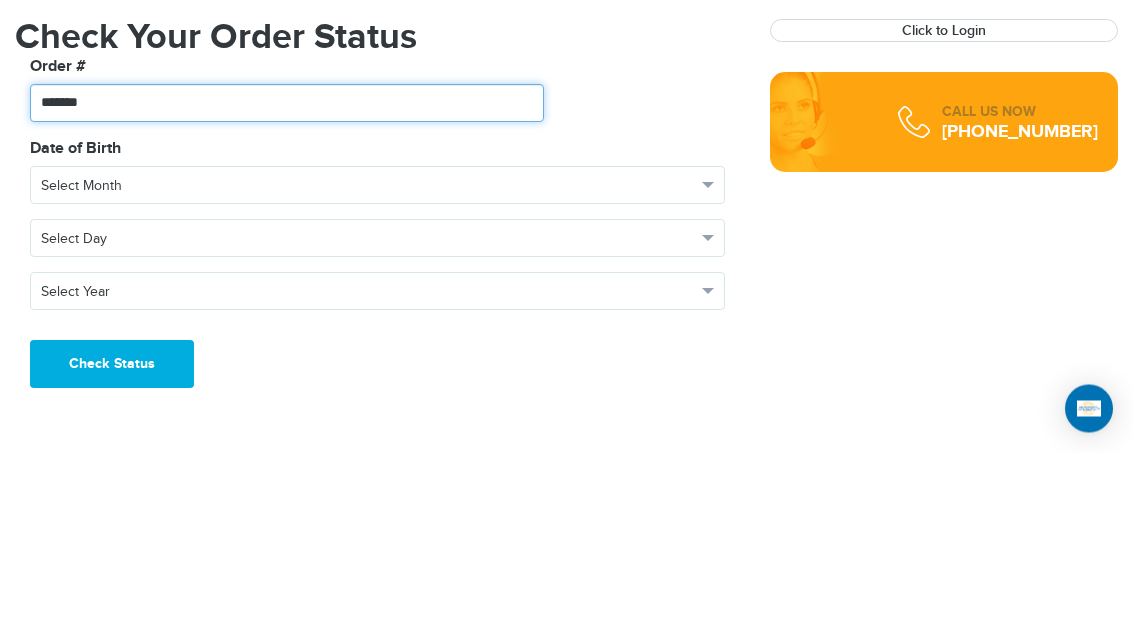 type on "*******" 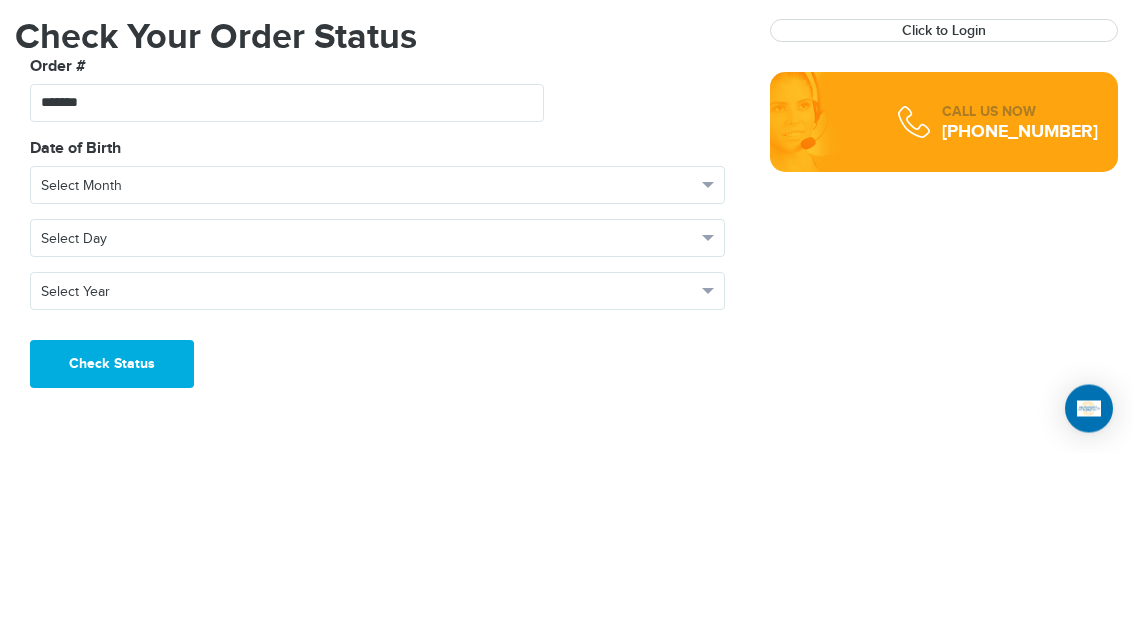 click on "Select Month" at bounding box center [368, 368] 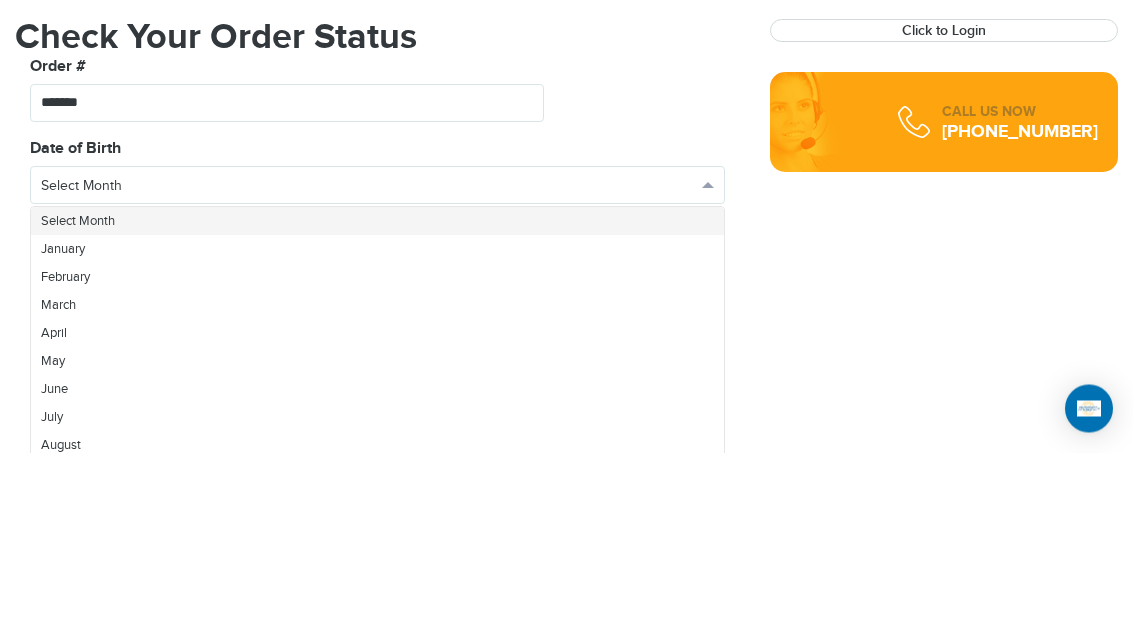 scroll, scrollTop: 182, scrollLeft: 0, axis: vertical 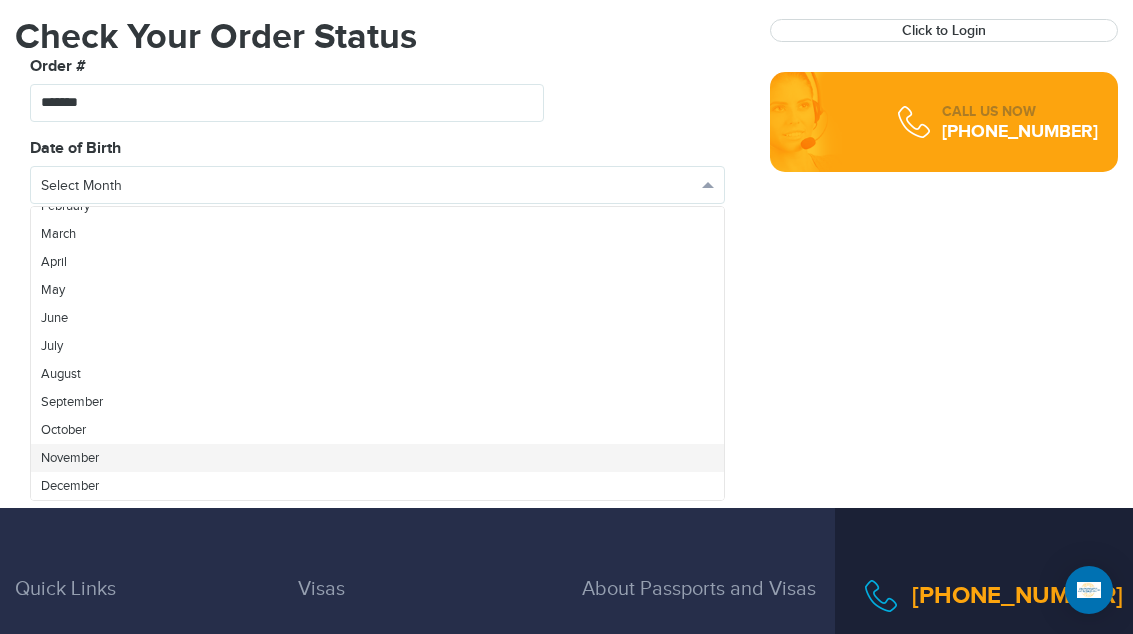 click on "November" at bounding box center (70, 458) 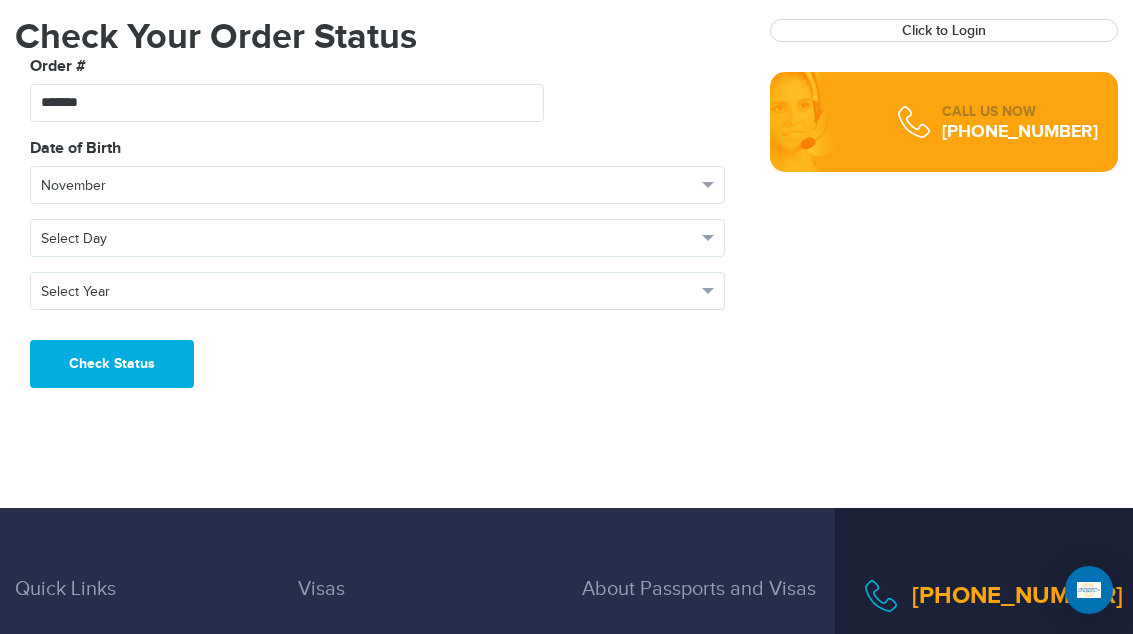 click on "Select Day" at bounding box center (368, 239) 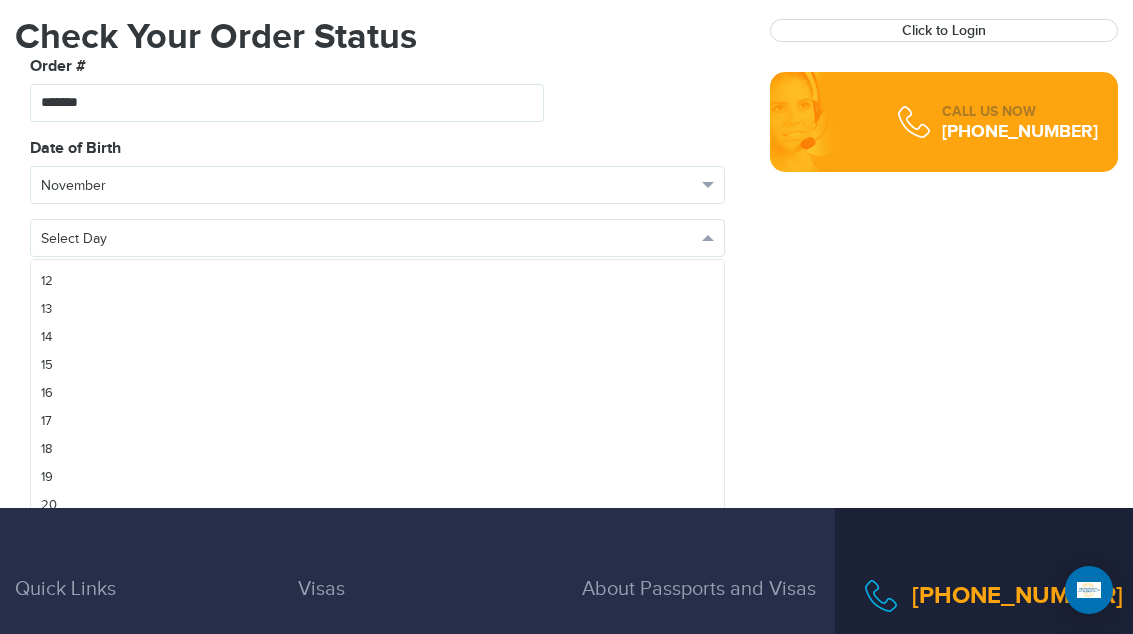 scroll, scrollTop: 327, scrollLeft: 0, axis: vertical 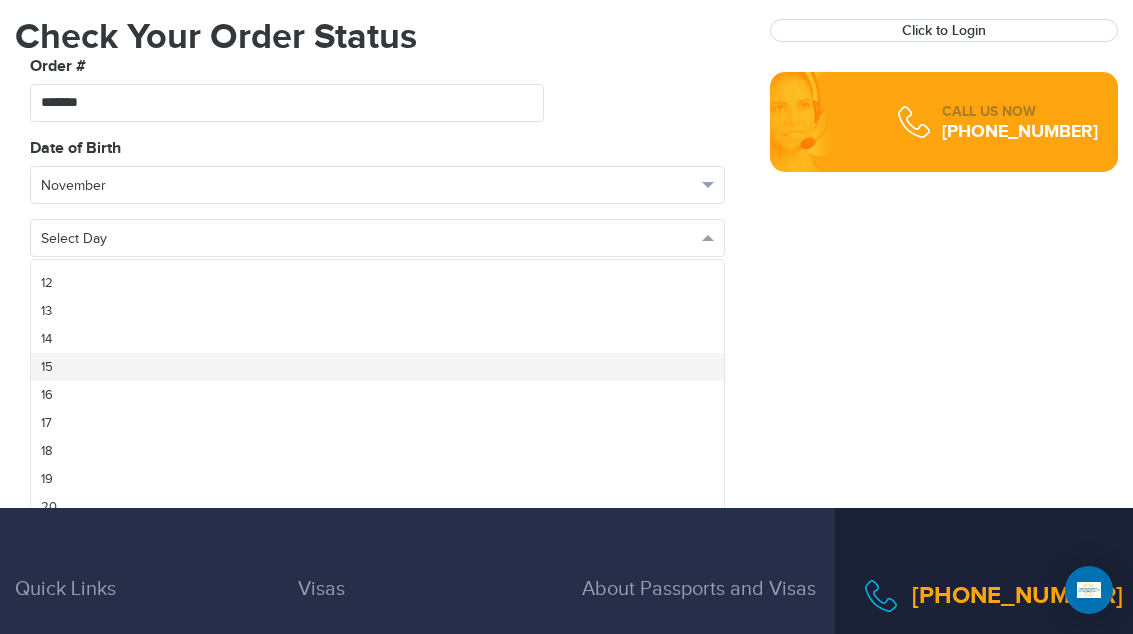 click on "15" at bounding box center (377, 367) 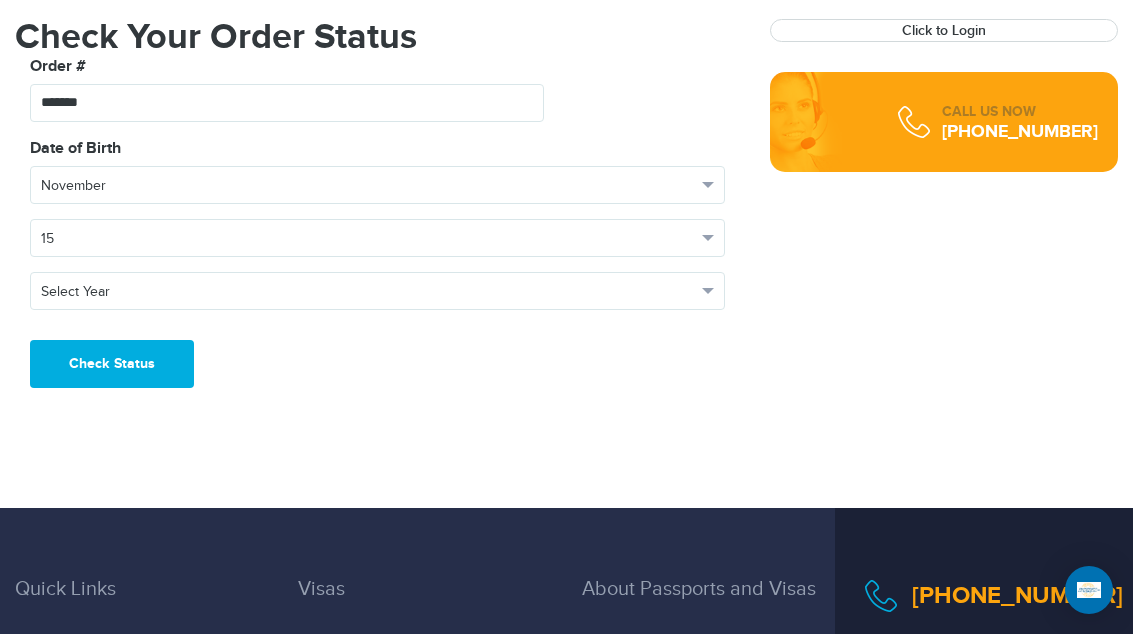 click on "Select Year" at bounding box center (368, 292) 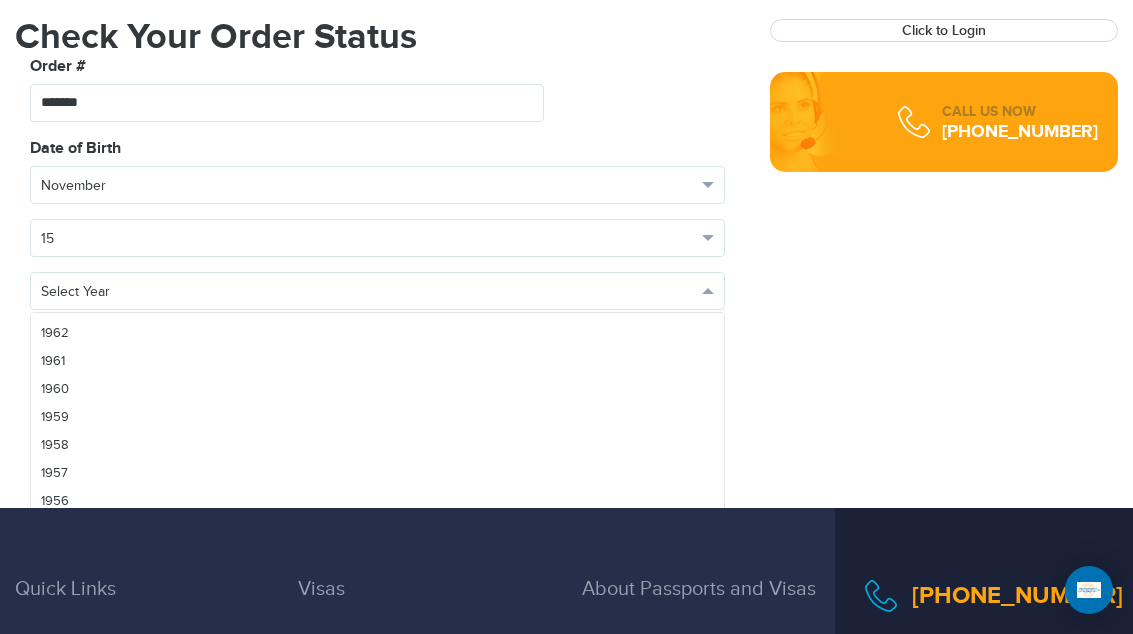 scroll, scrollTop: 1857, scrollLeft: 0, axis: vertical 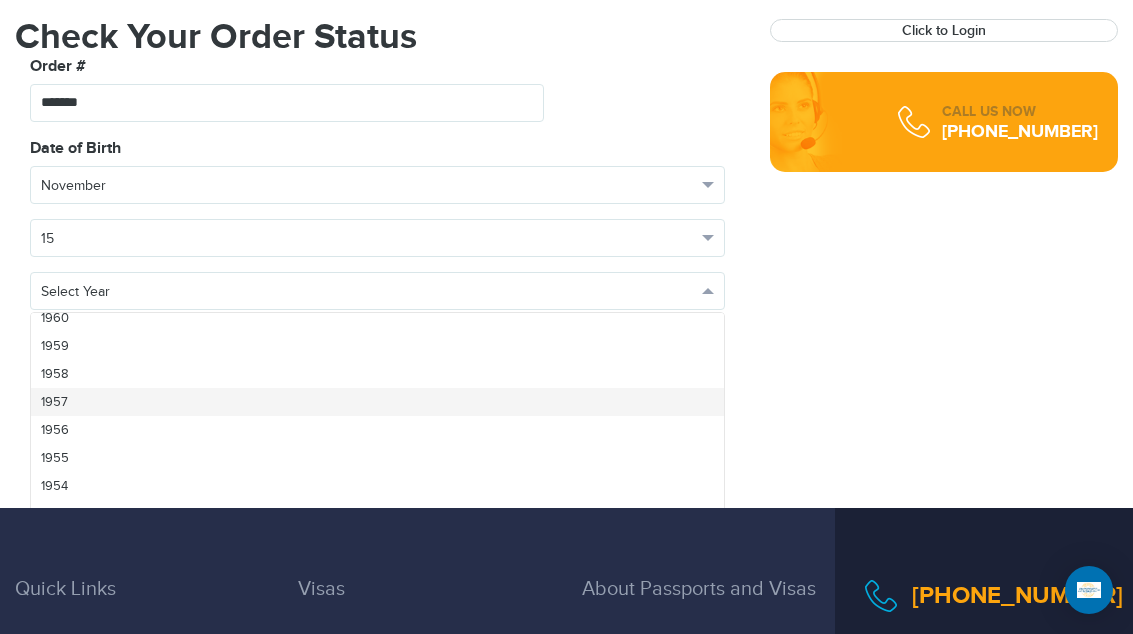 click on "1957" at bounding box center [54, 402] 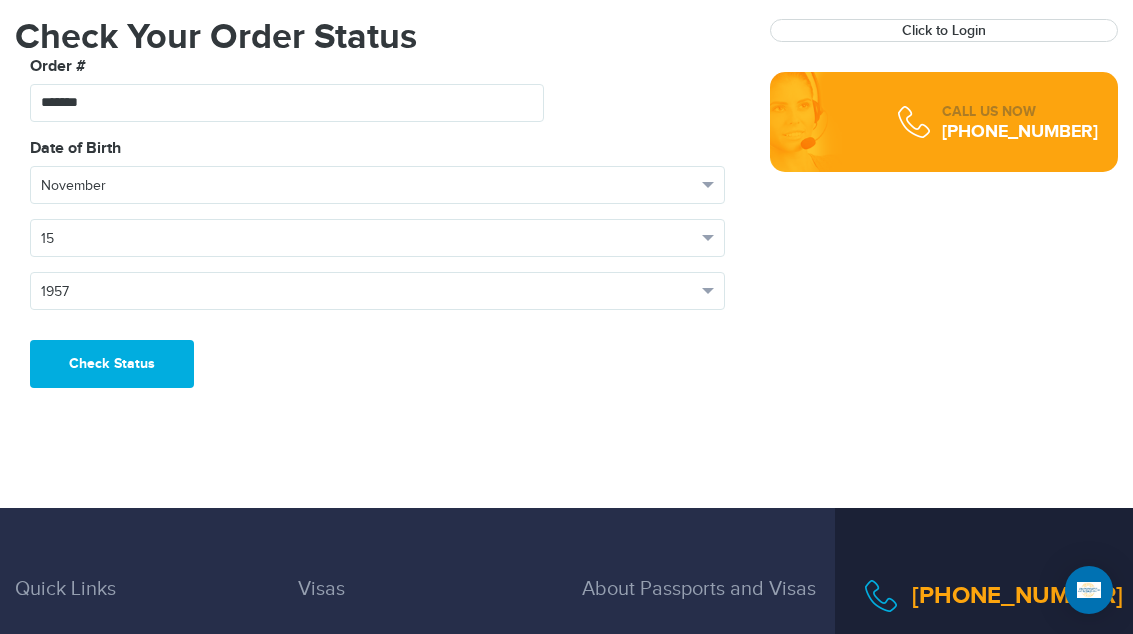 click on "Check Status" at bounding box center (112, 364) 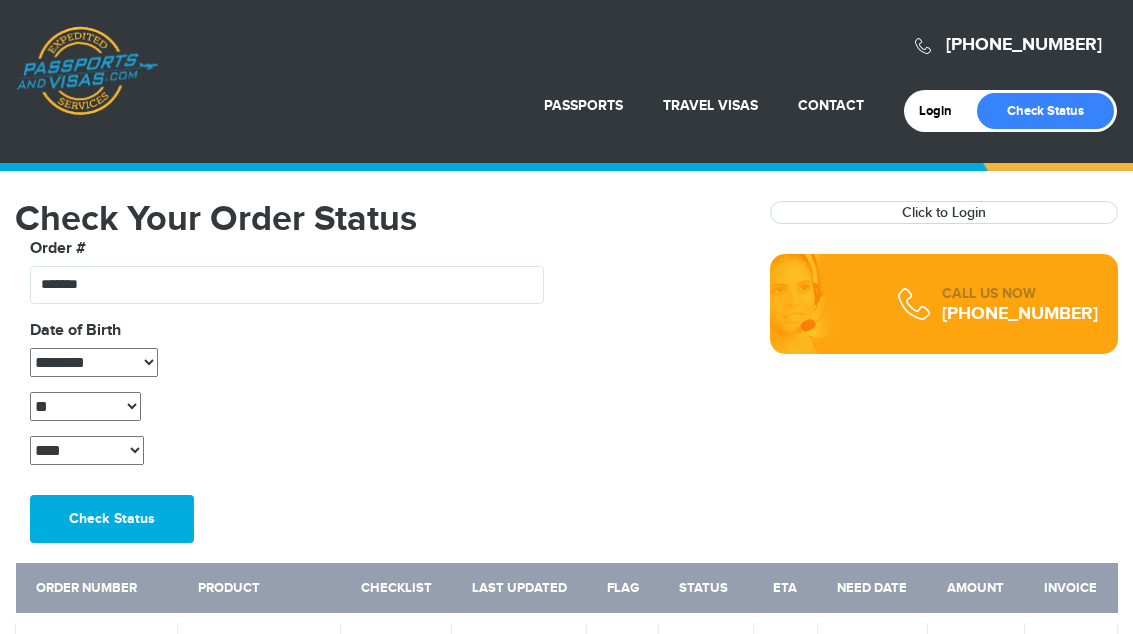 scroll, scrollTop: 0, scrollLeft: 0, axis: both 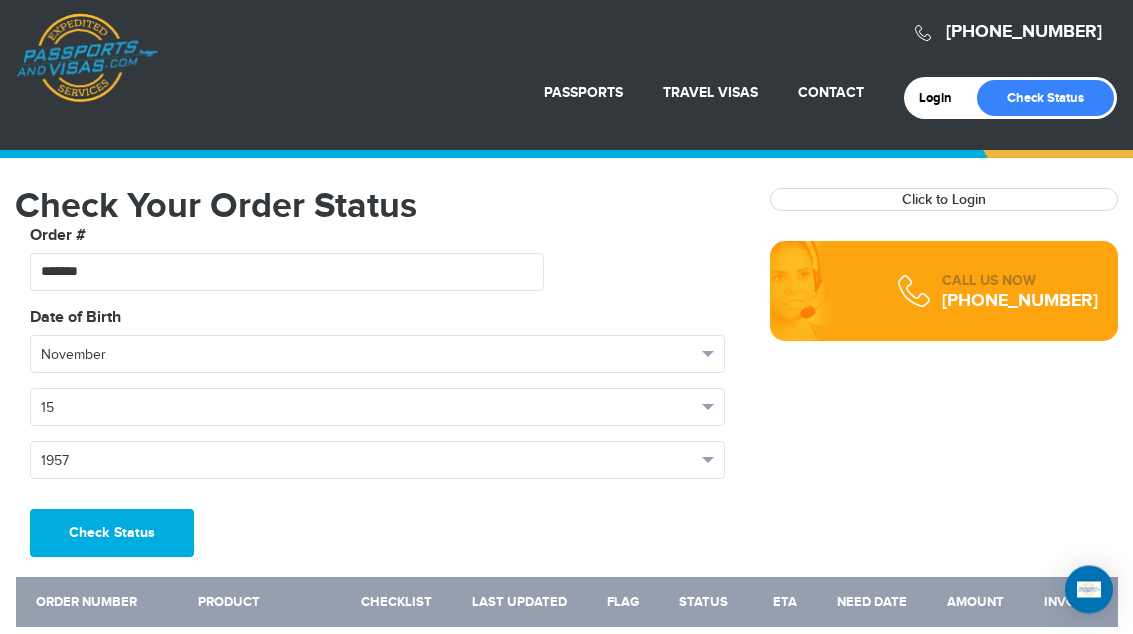 click on "Check Status" at bounding box center (112, 534) 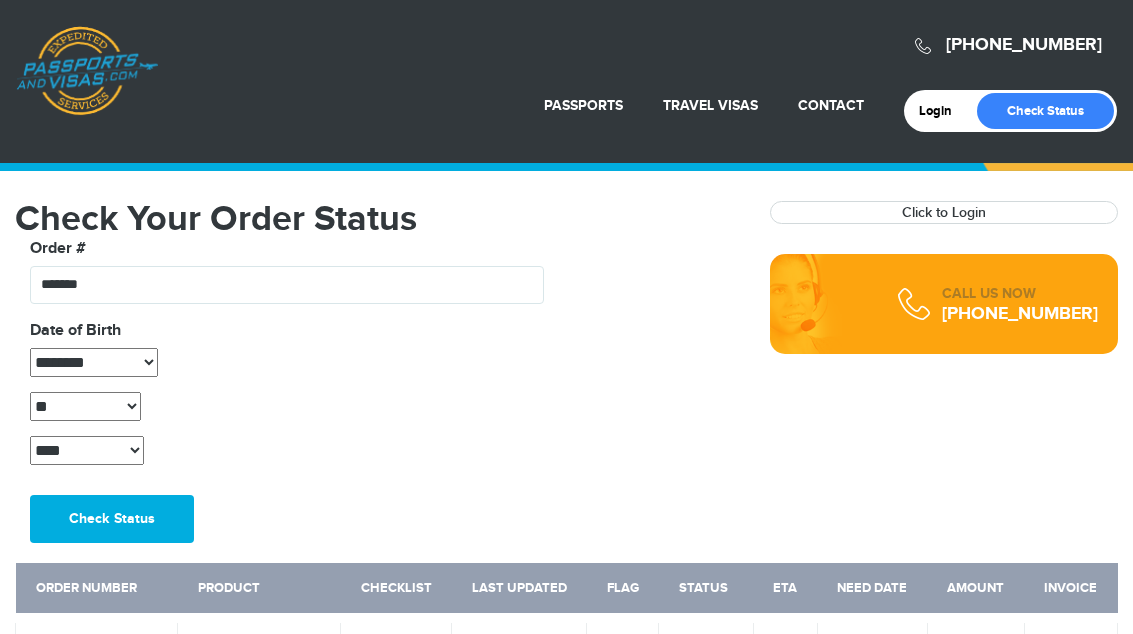 scroll, scrollTop: 0, scrollLeft: 0, axis: both 